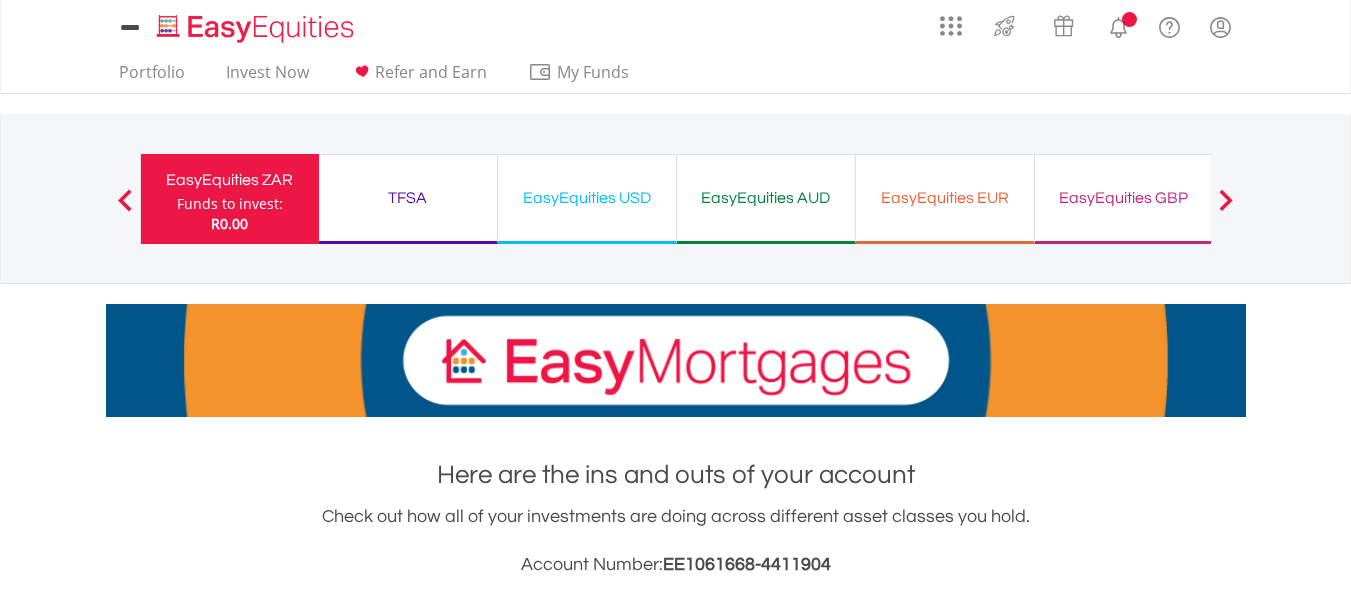 scroll, scrollTop: 0, scrollLeft: 0, axis: both 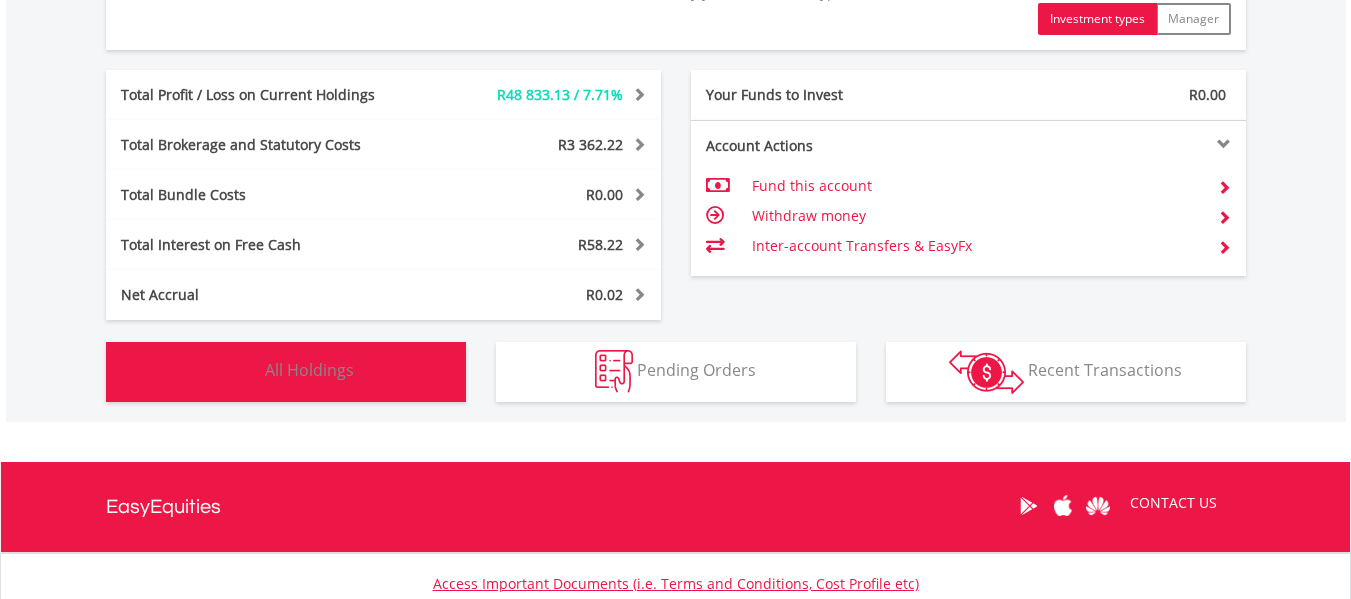 click on "All Holdings" at bounding box center [309, 370] 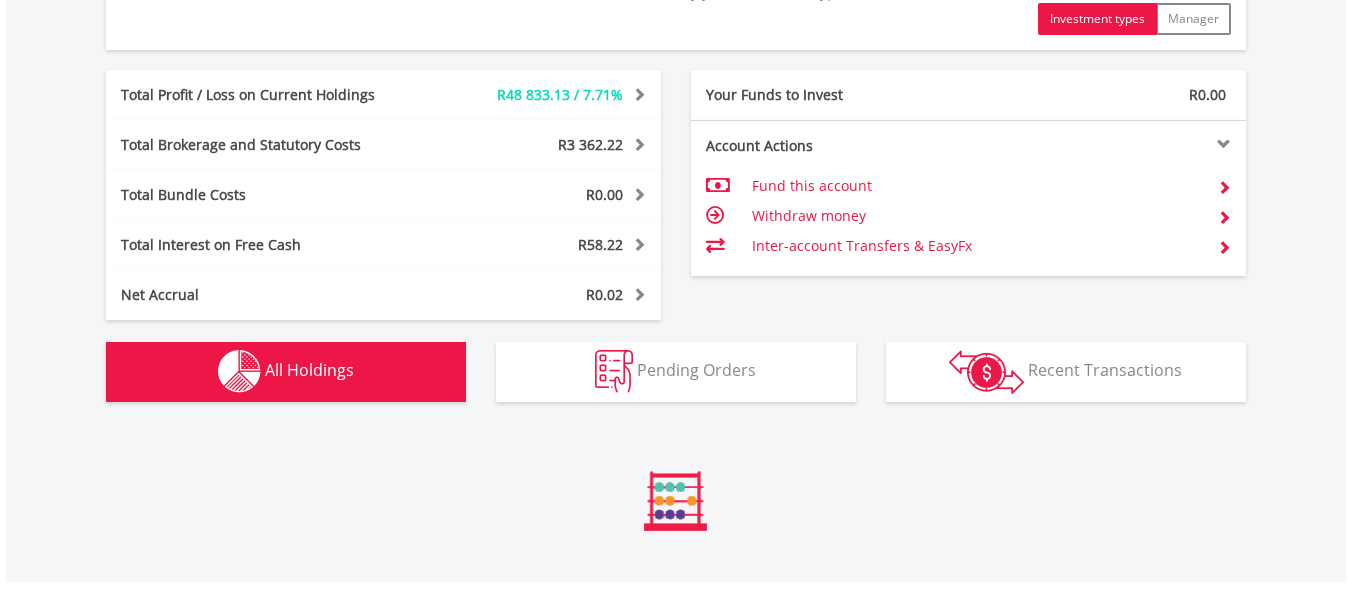 scroll, scrollTop: 1523, scrollLeft: 0, axis: vertical 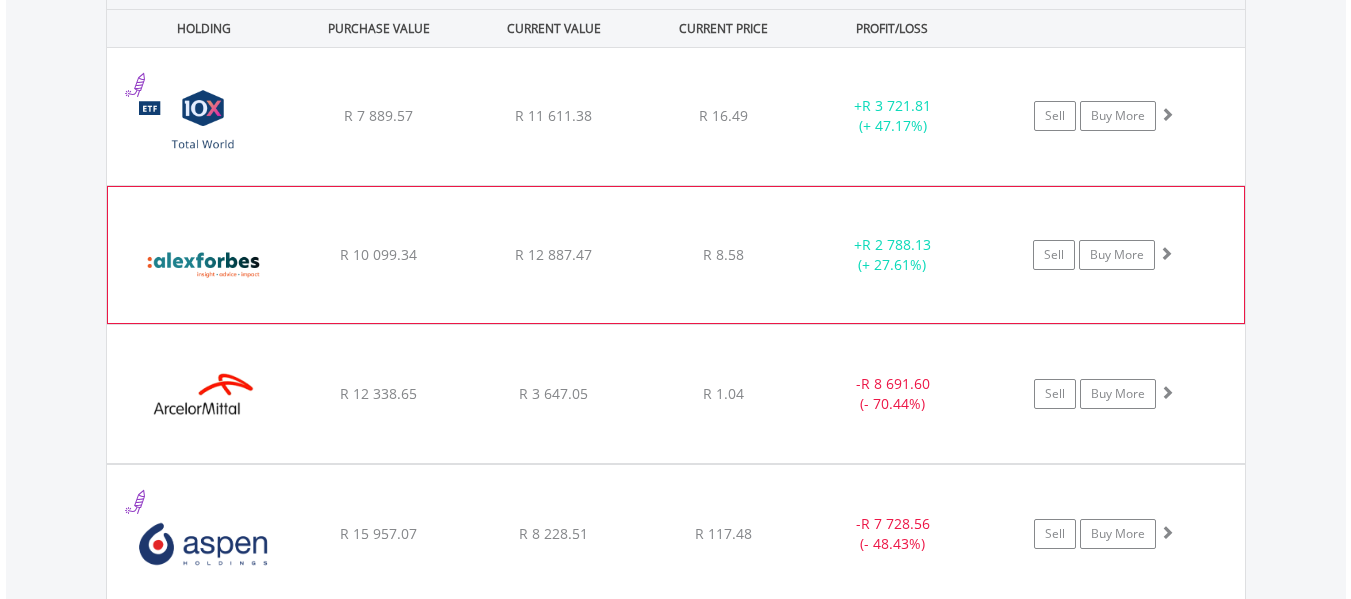 click on "﻿
[PERSON_NAME] Group Holdings Limited
R 10 099.34
R 12 887.47
R 8.58
+  R 2 788.13 (+ 27.61%)
Sell
Buy More" at bounding box center [676, 116] 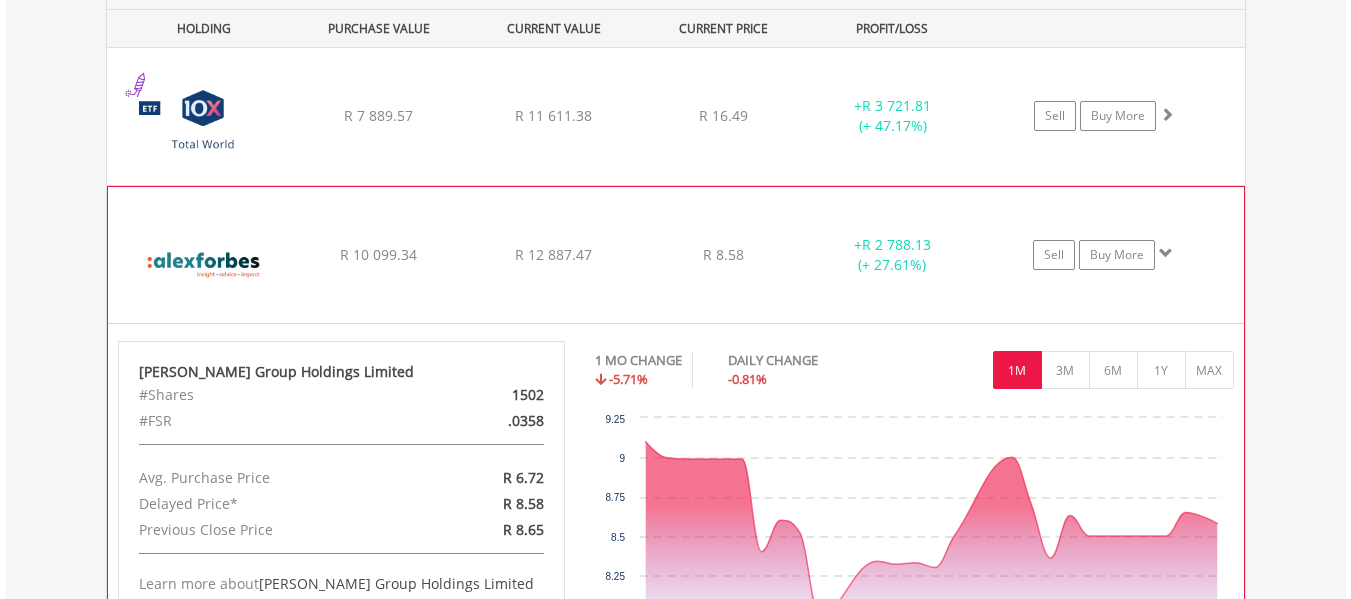click on "﻿
[PERSON_NAME] Group Holdings Limited
R 10 099.34
R 12 887.47
R 8.58
+  R 2 788.13 (+ 27.61%)
Sell
Buy More" at bounding box center [676, 116] 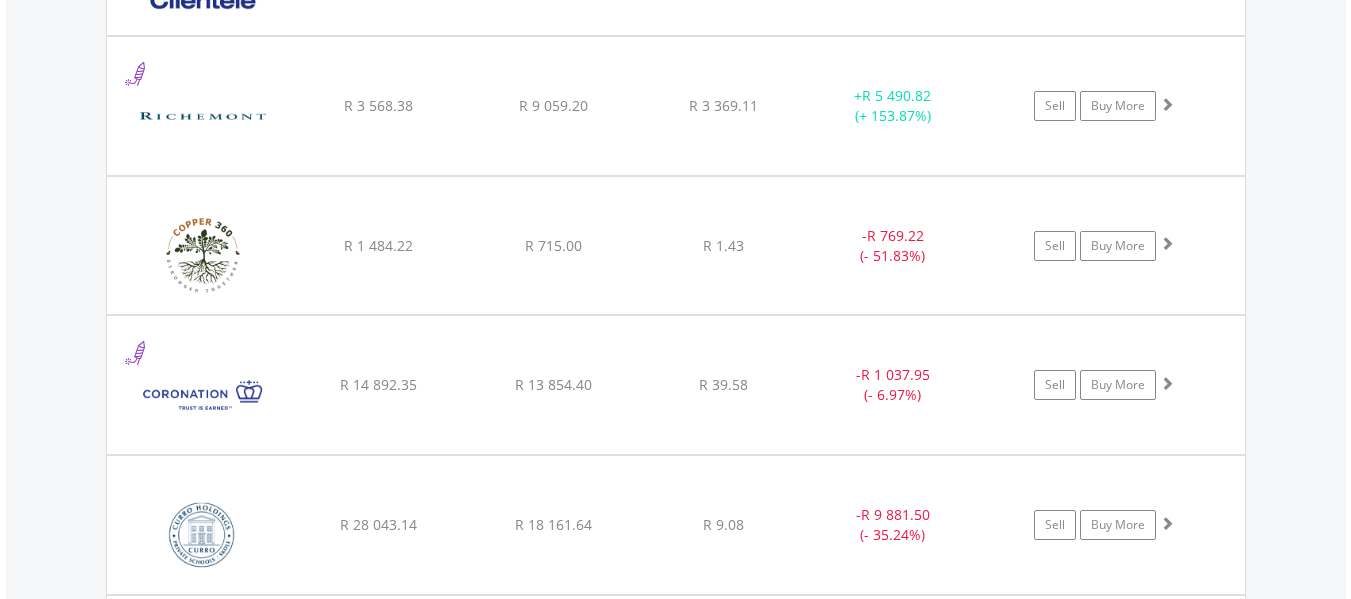 scroll, scrollTop: 3530, scrollLeft: 0, axis: vertical 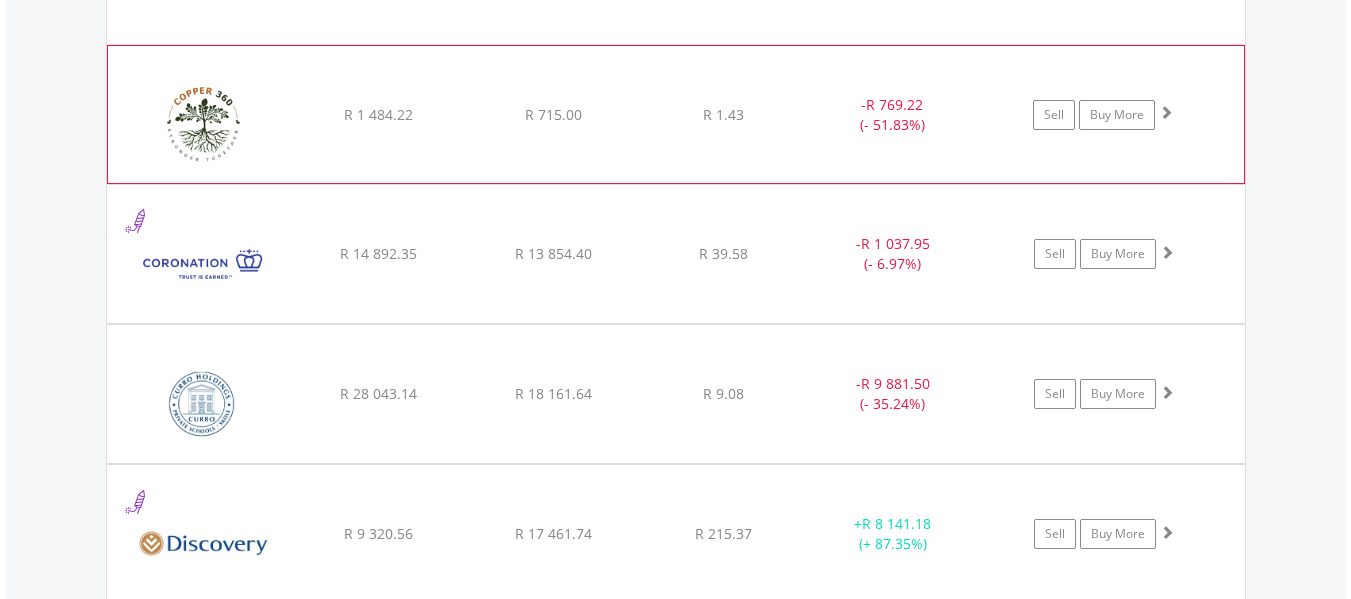 click on "﻿
Copper 360 Limited
R 1 484.22
R 715.00
R 1.43
-  R 769.22 (- 51.83%)
Sell
Buy More" at bounding box center [676, -1840] 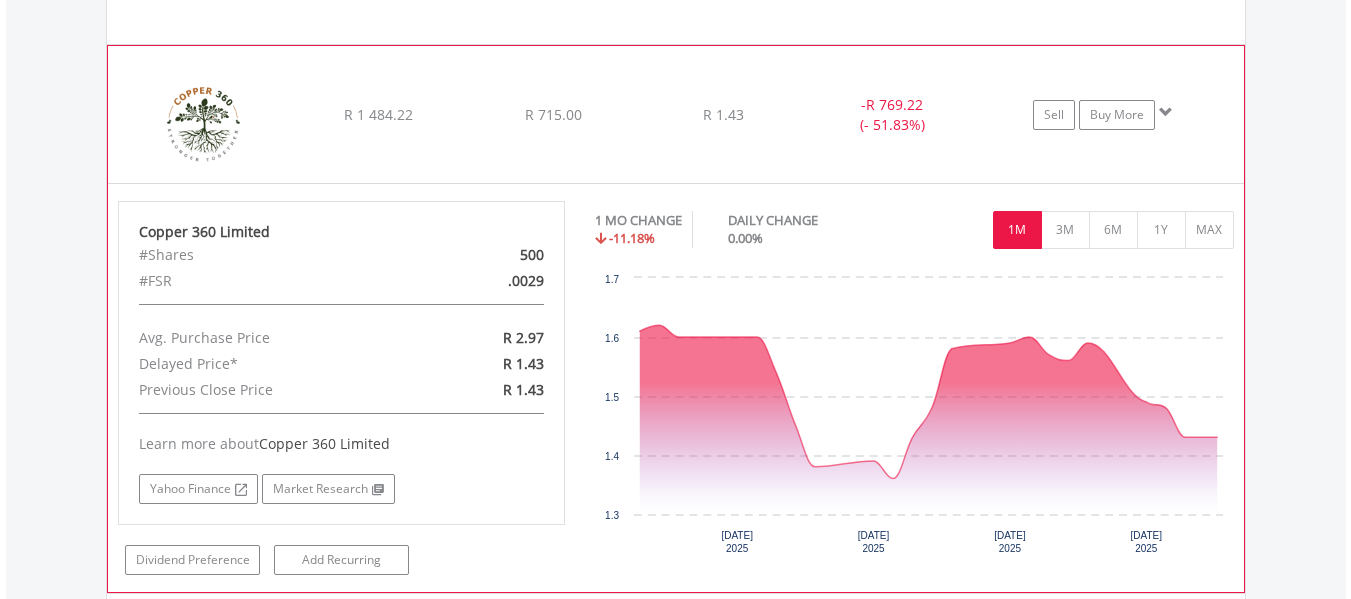 click on "R 1.43" at bounding box center [723, -1840] 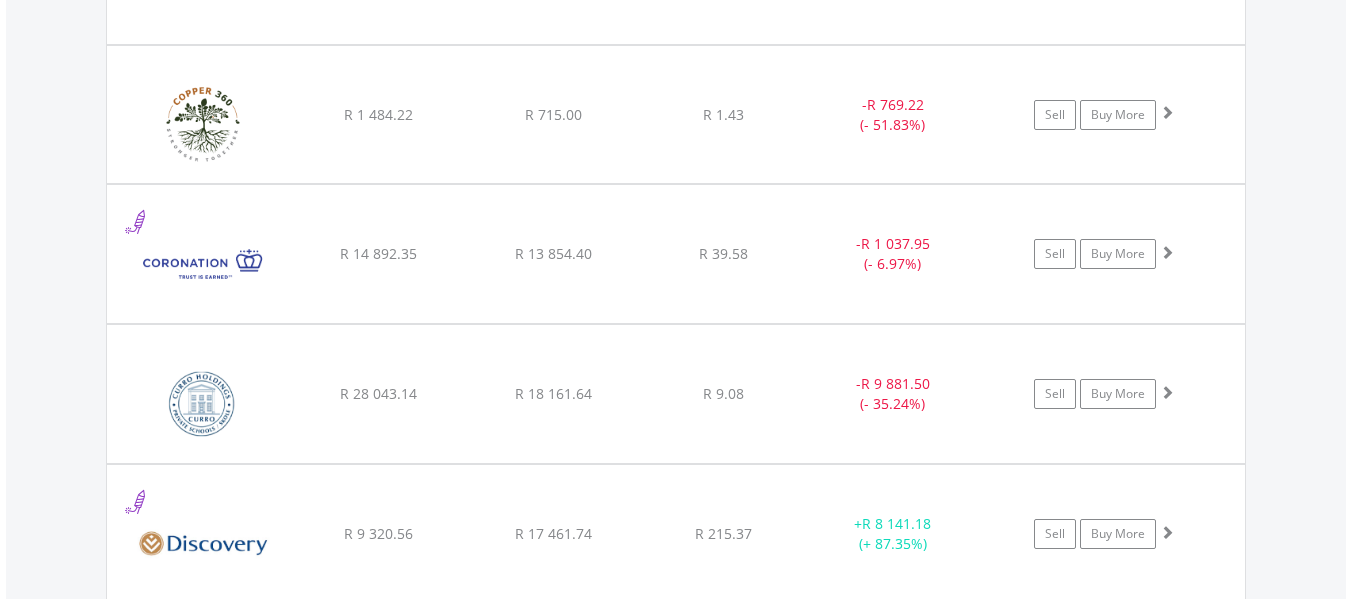 scroll, scrollTop: 3604, scrollLeft: 0, axis: vertical 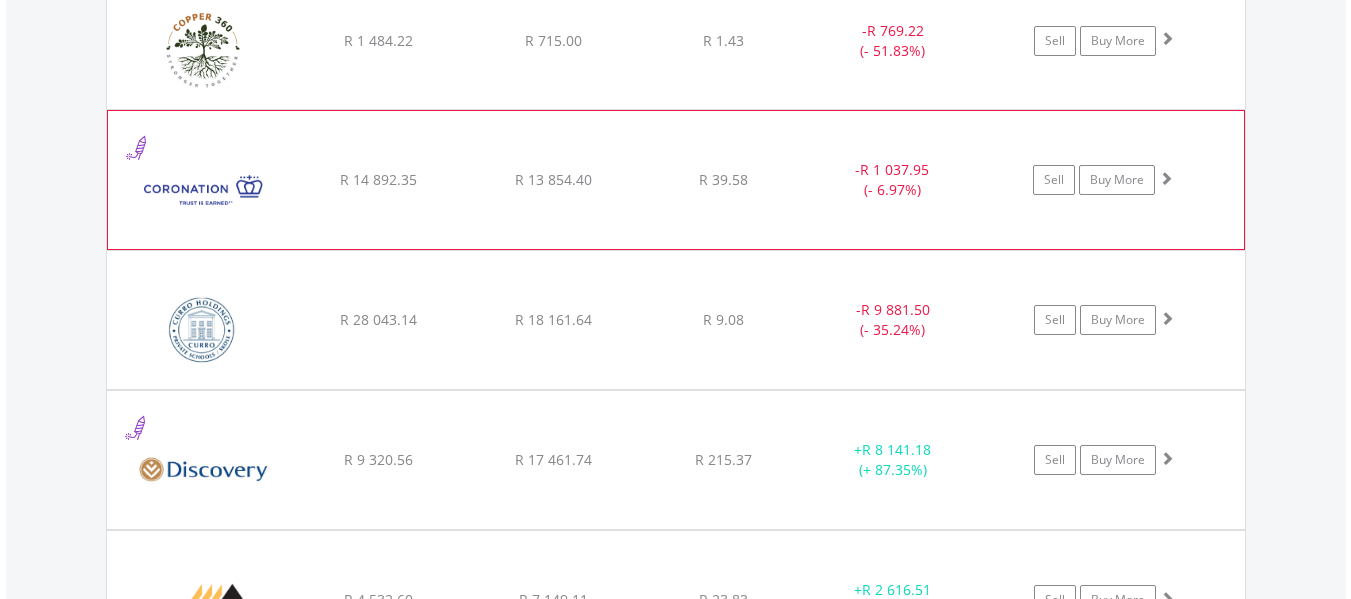 click on "﻿
Coronation Fund Managers Limited
R 14 892.35
R 13 854.40
R 39.58
-  R 1 037.95 (- 6.97%)
Sell
Buy More" at bounding box center [676, -1914] 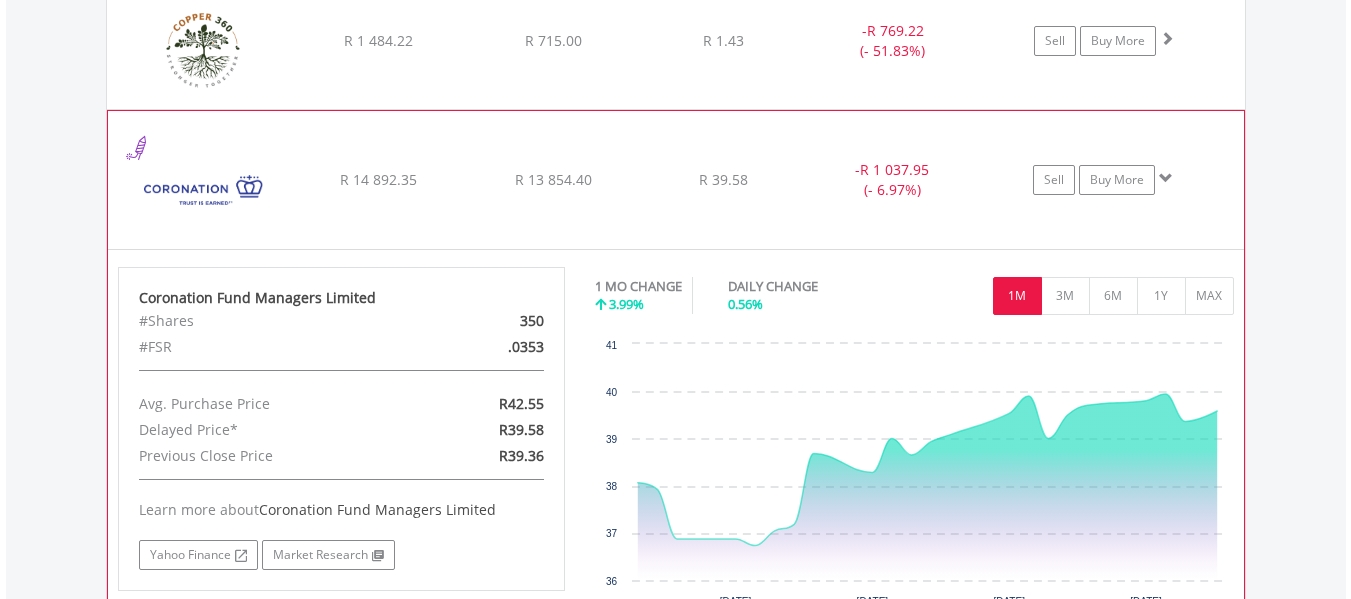 click on "﻿
Coronation Fund Managers Limited
R 14 892.35
R 13 854.40
R 39.58
-  R 1 037.95 (- 6.97%)
Sell
Buy More" at bounding box center [676, -1914] 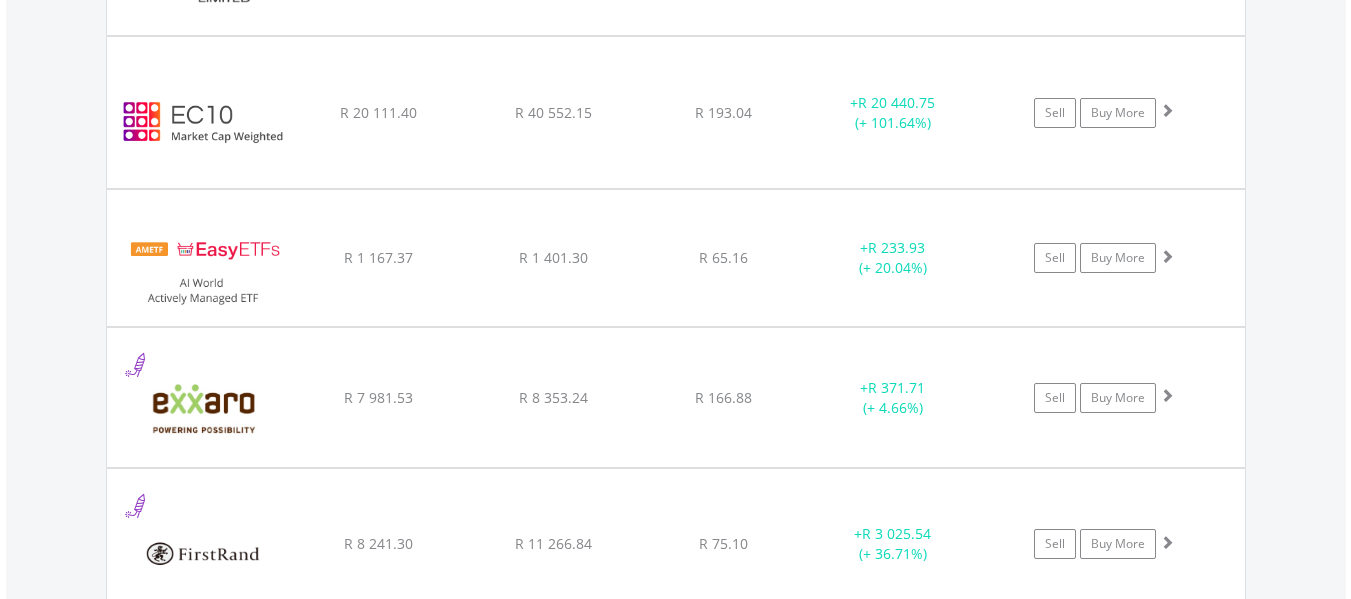scroll, scrollTop: 4275, scrollLeft: 0, axis: vertical 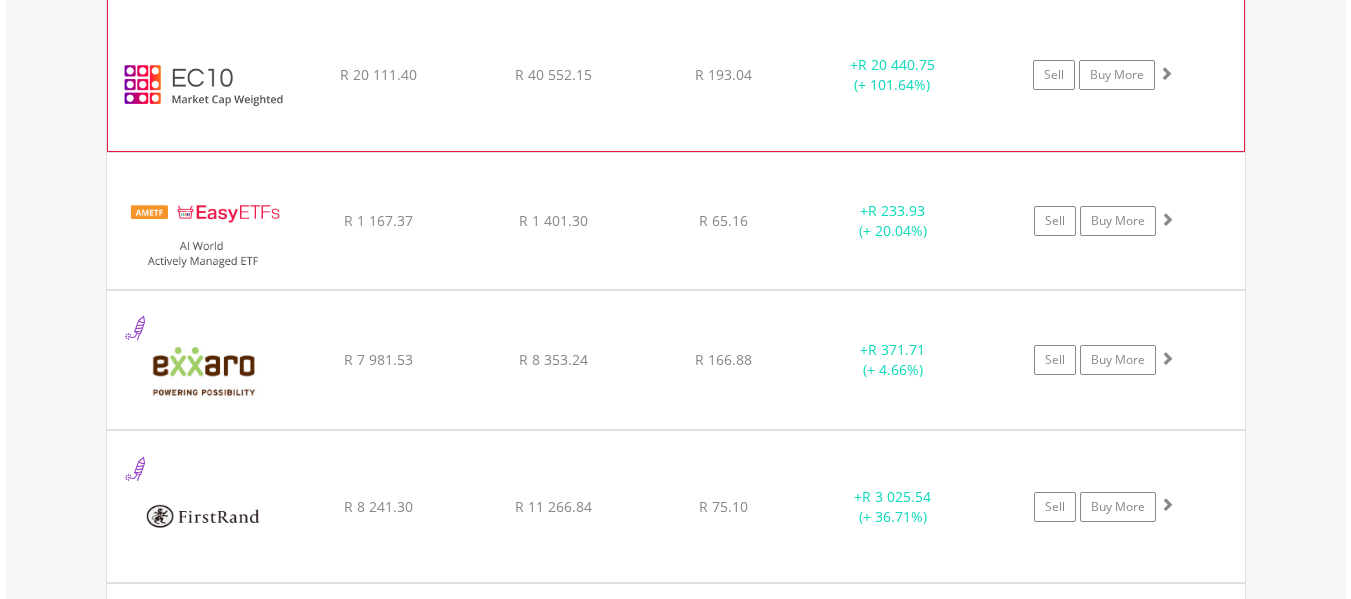 click on "﻿
EasyCrypto 10
R 20 111.40
R 40 552.15
R 193.04
+  R 20 440.75 (+ 101.64%)
Sell
Buy More" at bounding box center [676, -2585] 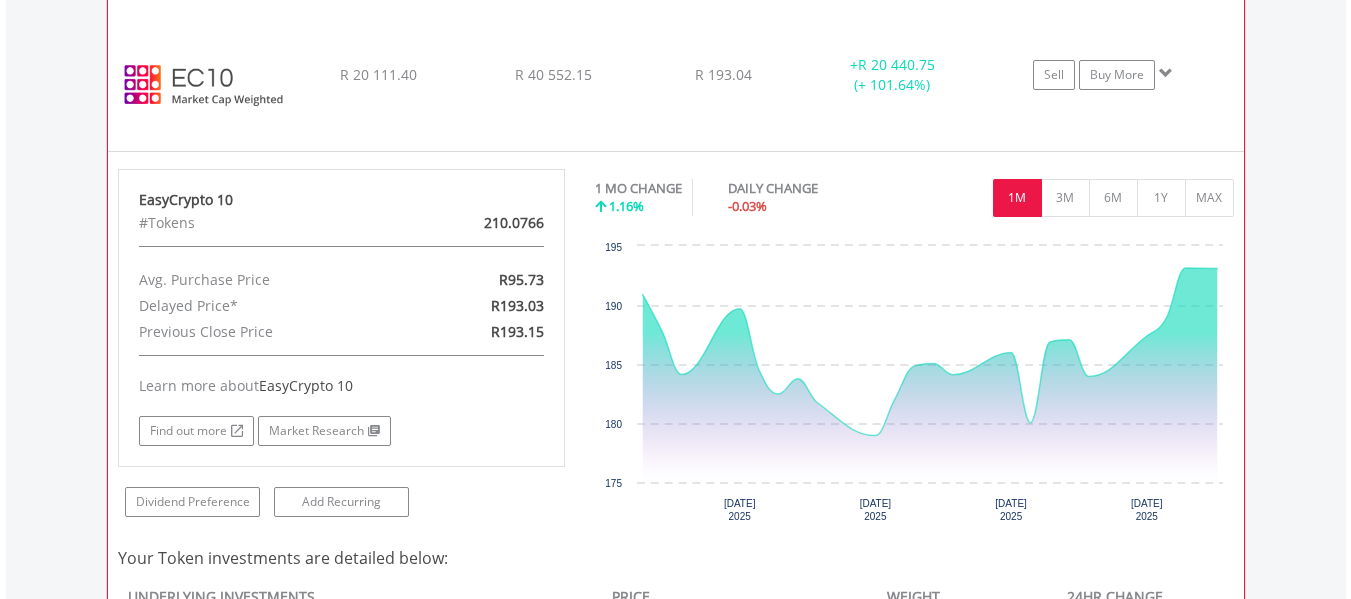 click on "﻿
EasyCrypto 10
R 20 111.40
R 40 552.15
R 193.04
+  R 20 440.75 (+ 101.64%)
Sell
Buy More" at bounding box center (676, -2585) 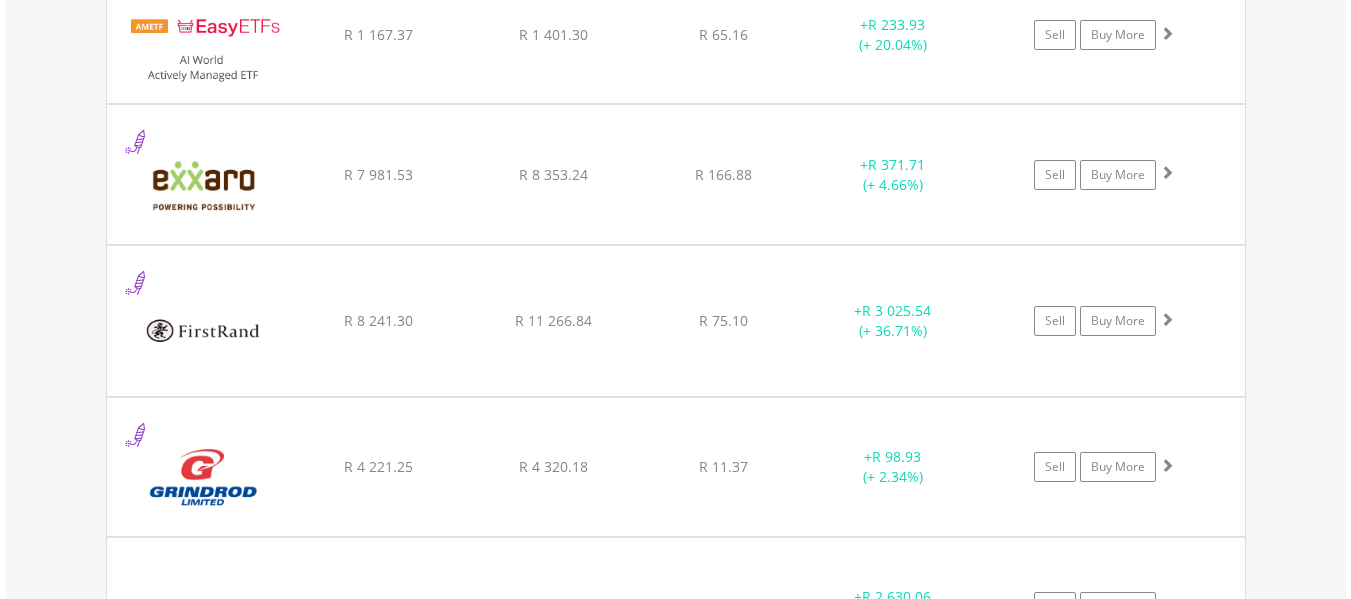 scroll, scrollTop: 4536, scrollLeft: 0, axis: vertical 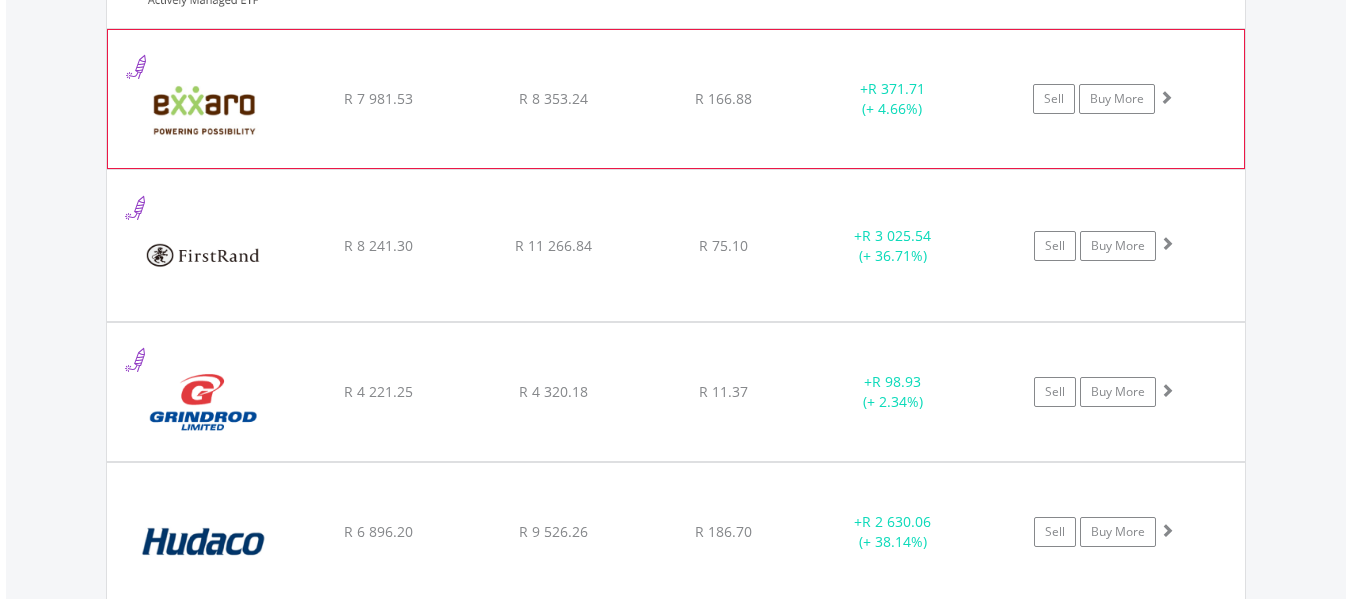 click on "R 166.88" at bounding box center (723, -2846) 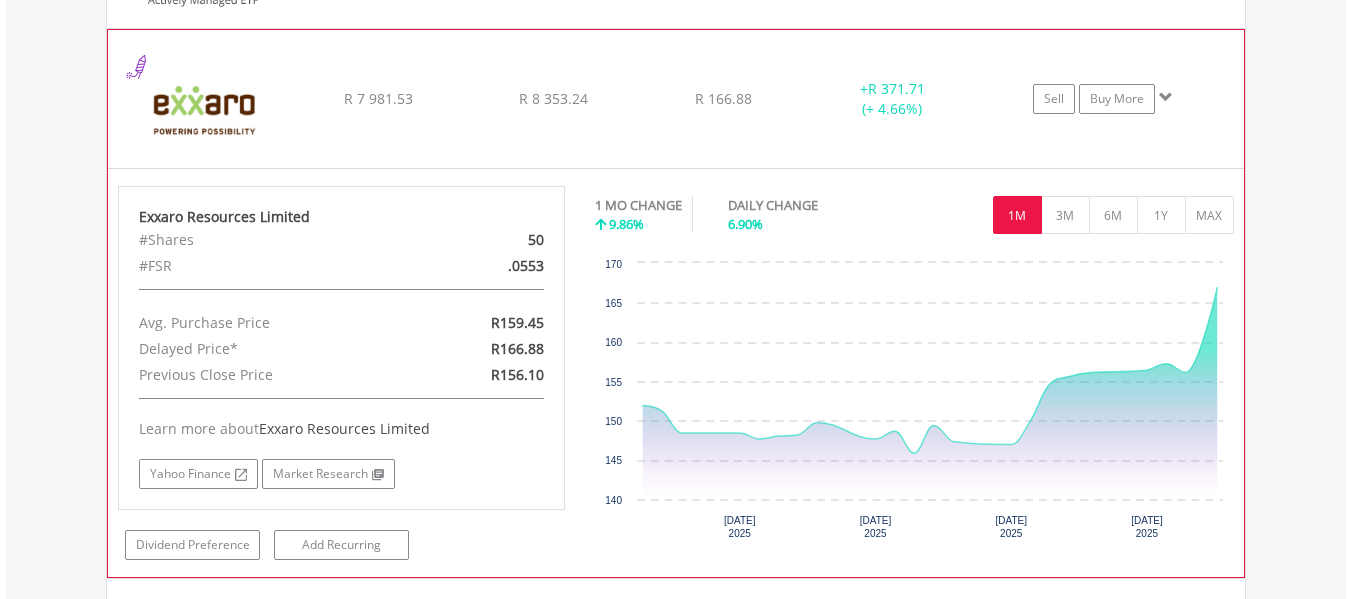 click on "R 166.88" at bounding box center (723, -2846) 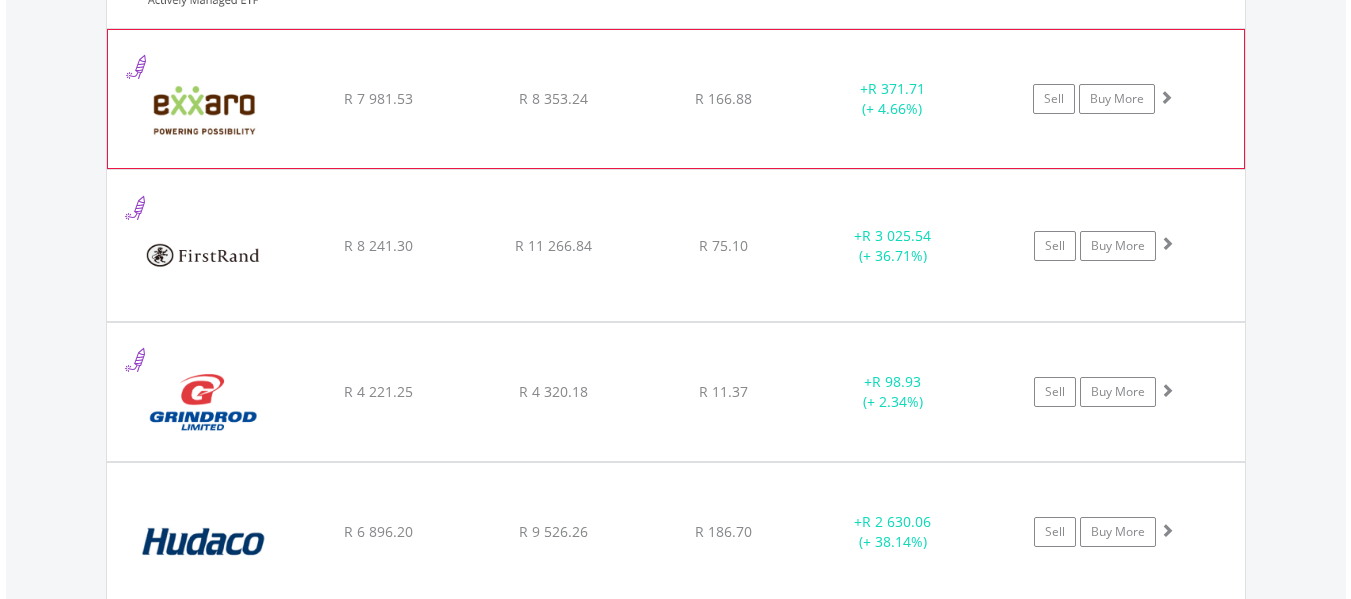 click on "R 8 353.24" at bounding box center (553, -2846) 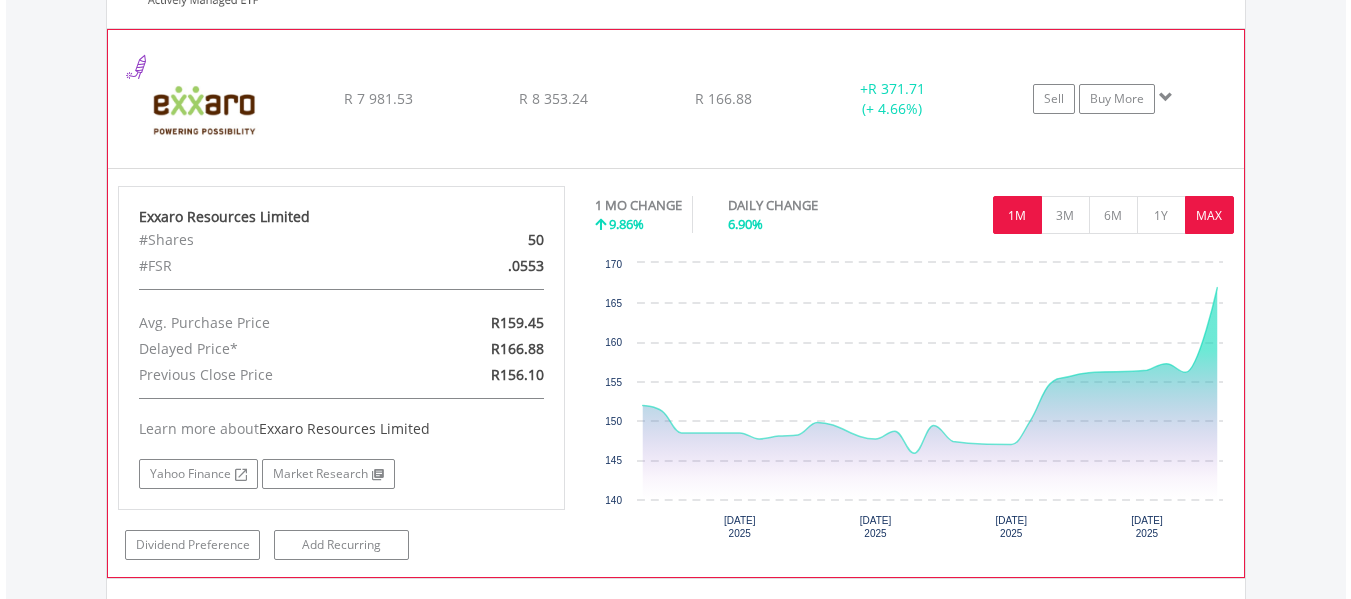 click on "MAX" at bounding box center (1209, 215) 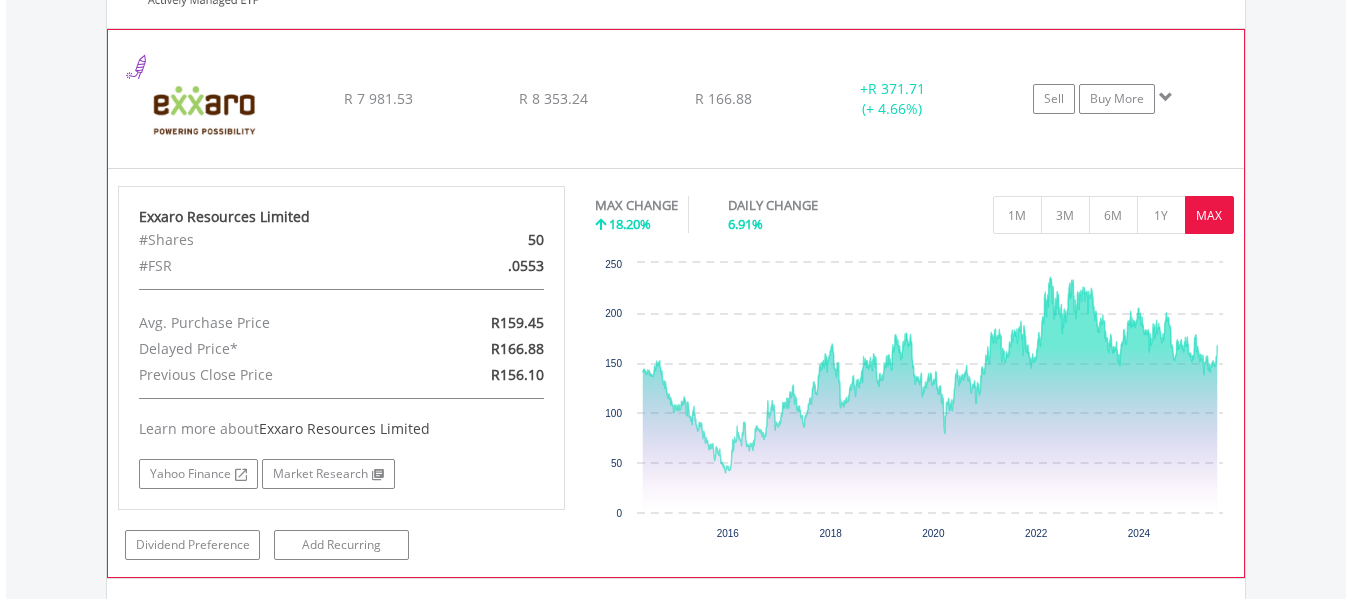 click on "﻿
Exxaro Resources Limited
R 7 981.53
R 8 353.24
R 166.88
+  R 371.71 (+ 4.66%)
Sell
Buy More" at bounding box center [676, -2846] 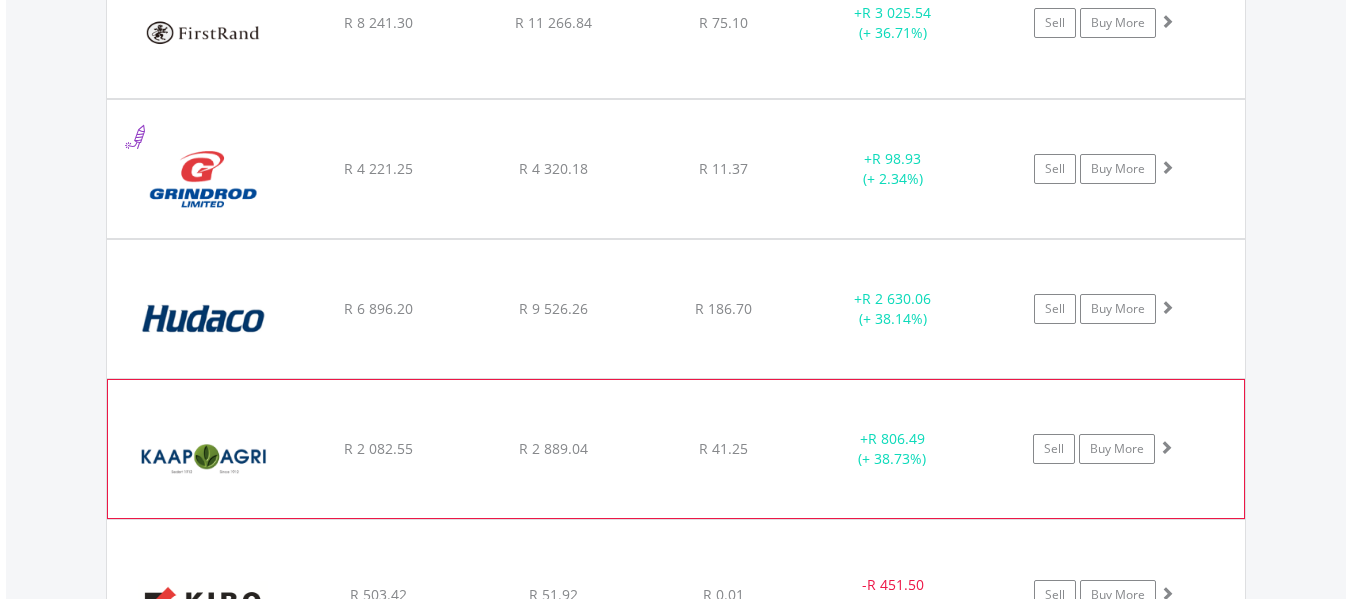 scroll, scrollTop: 4890, scrollLeft: 0, axis: vertical 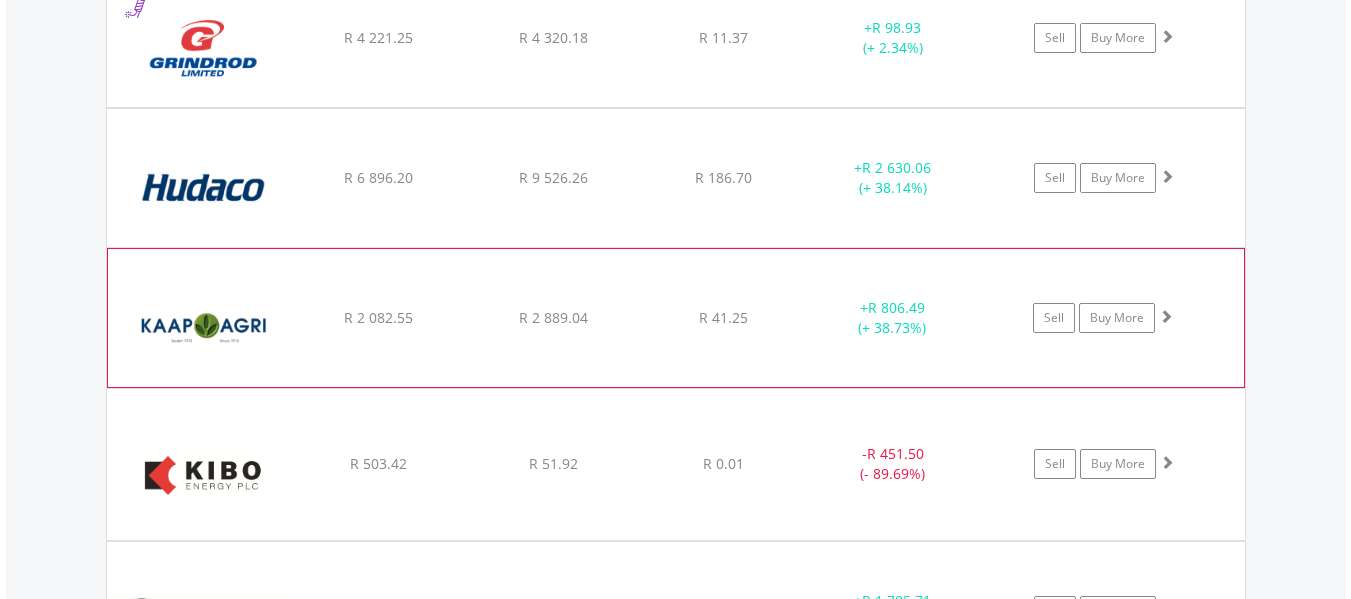 click on "﻿
Kaap Agri Limited
R 2 082.55
R 2 889.04
R 41.25
+  R 806.49 (+ 38.73%)
Sell
Buy More" at bounding box center (676, -3200) 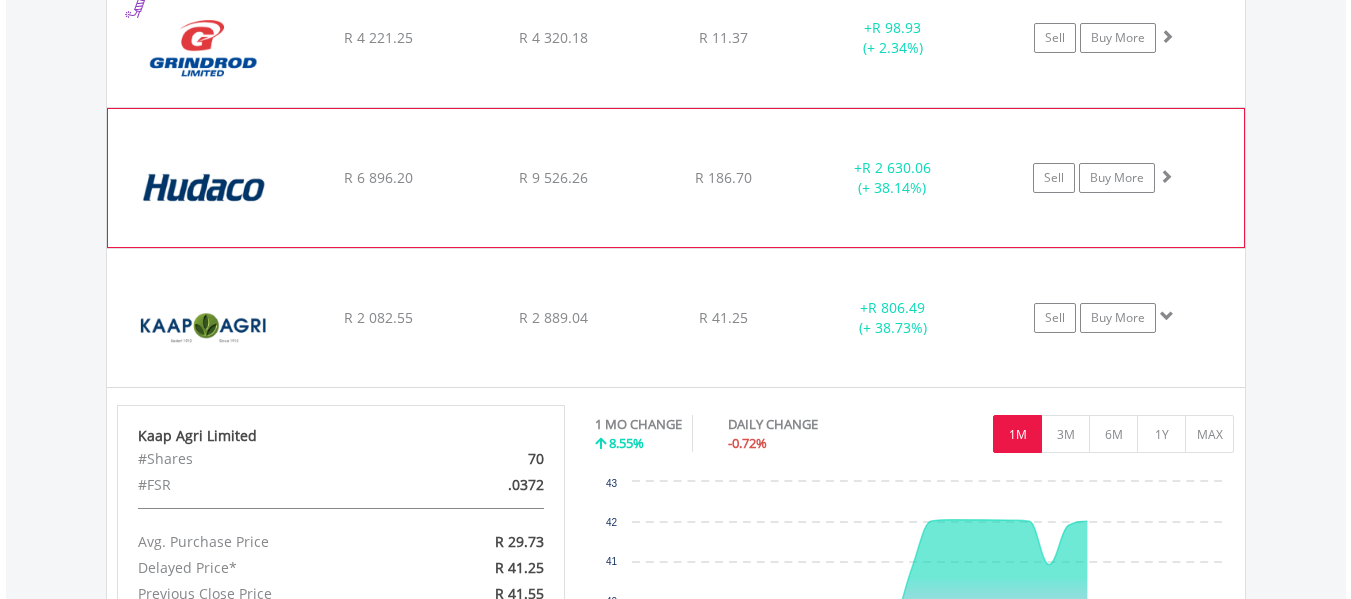 click on "R 186.70" at bounding box center (723, -3200) 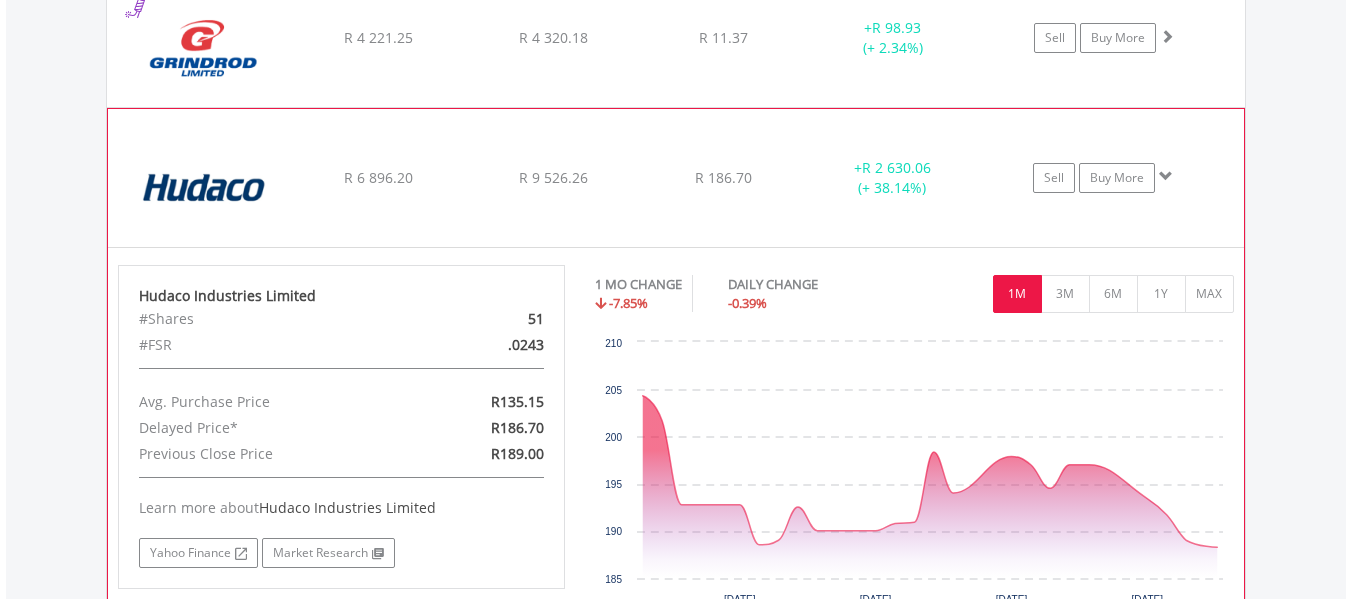 click on "R 186.70" at bounding box center (723, -3200) 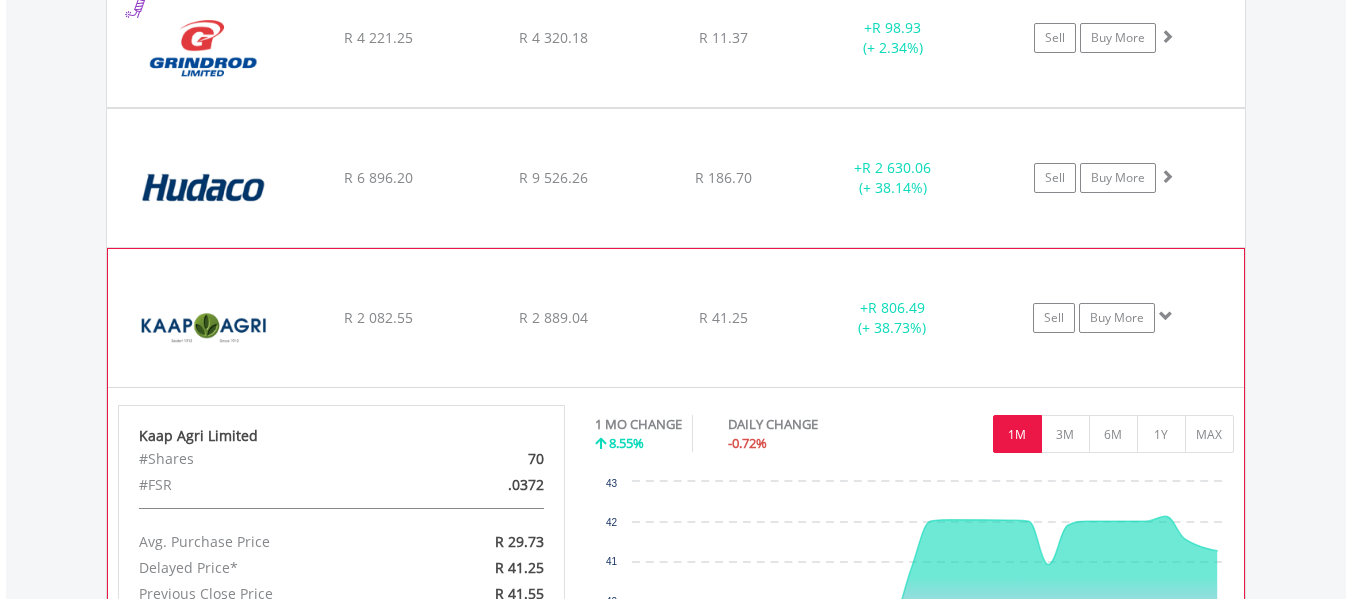 click on "﻿
Kaap Agri Limited
R 2 082.55
R 2 889.04
R 41.25
+  R 806.49 (+ 38.73%)
Sell
Buy More" at bounding box center [676, -3200] 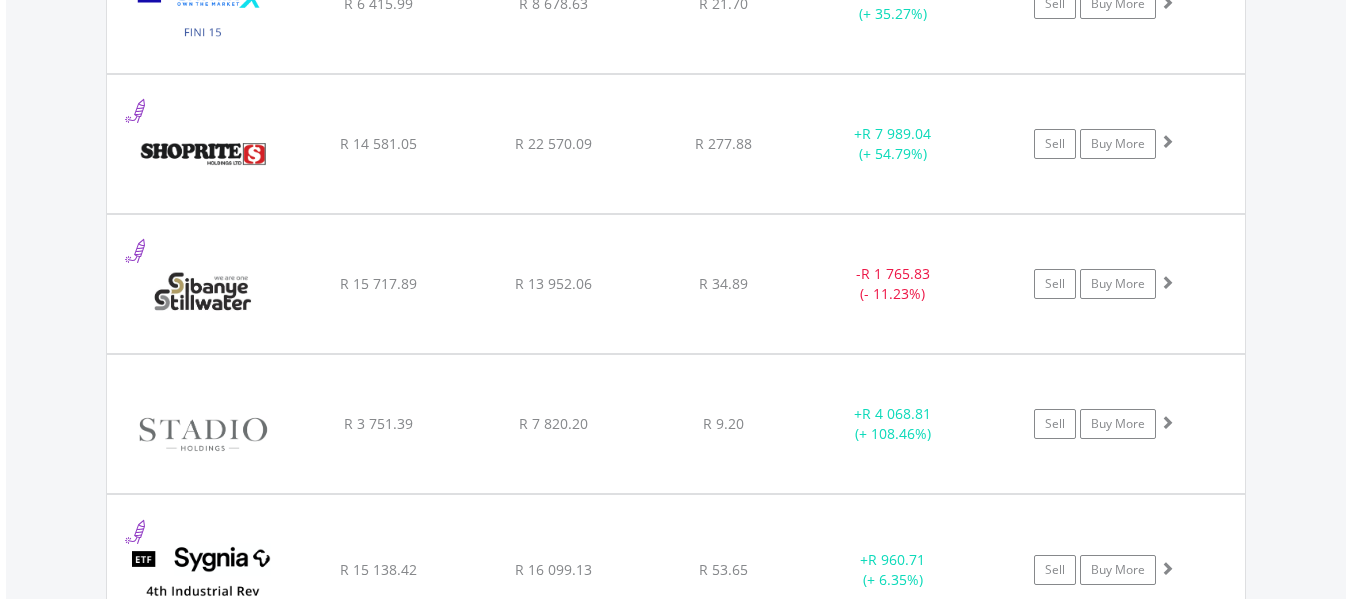 scroll, scrollTop: 8094, scrollLeft: 0, axis: vertical 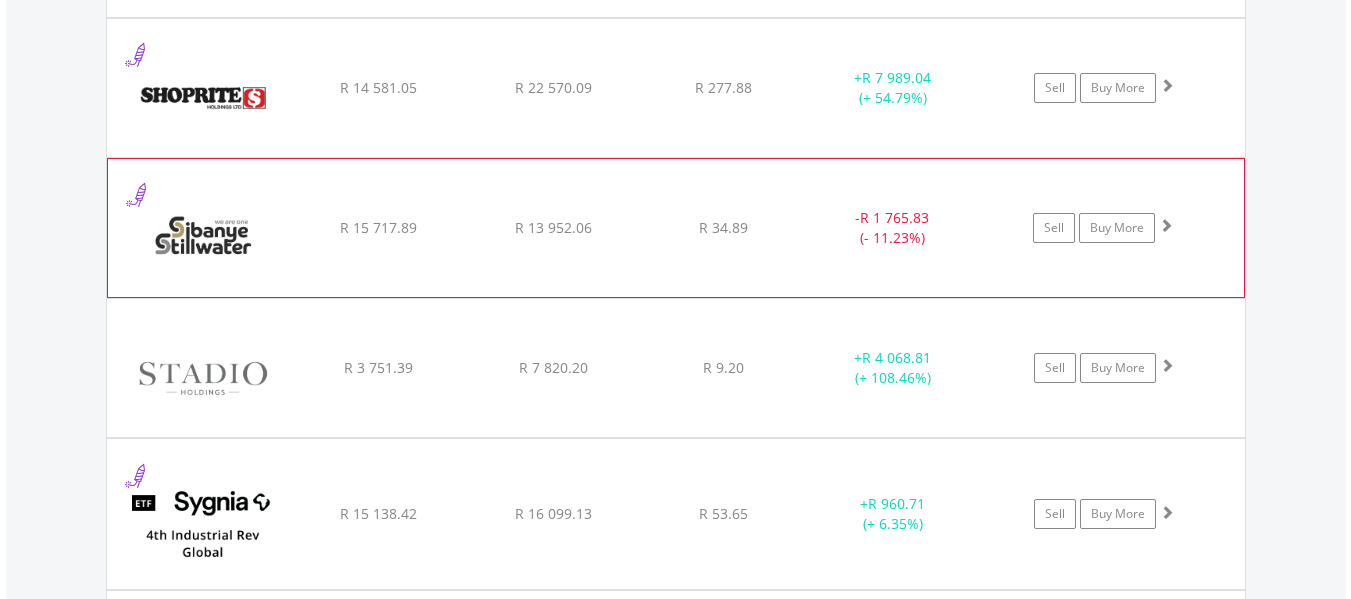 click on "﻿
Sibanye Stillwater Limited
R 15 717.89
R 13 952.06
R 34.89
-  R 1 765.83 (- 11.23%)
Sell
Buy More" at bounding box center (676, -6404) 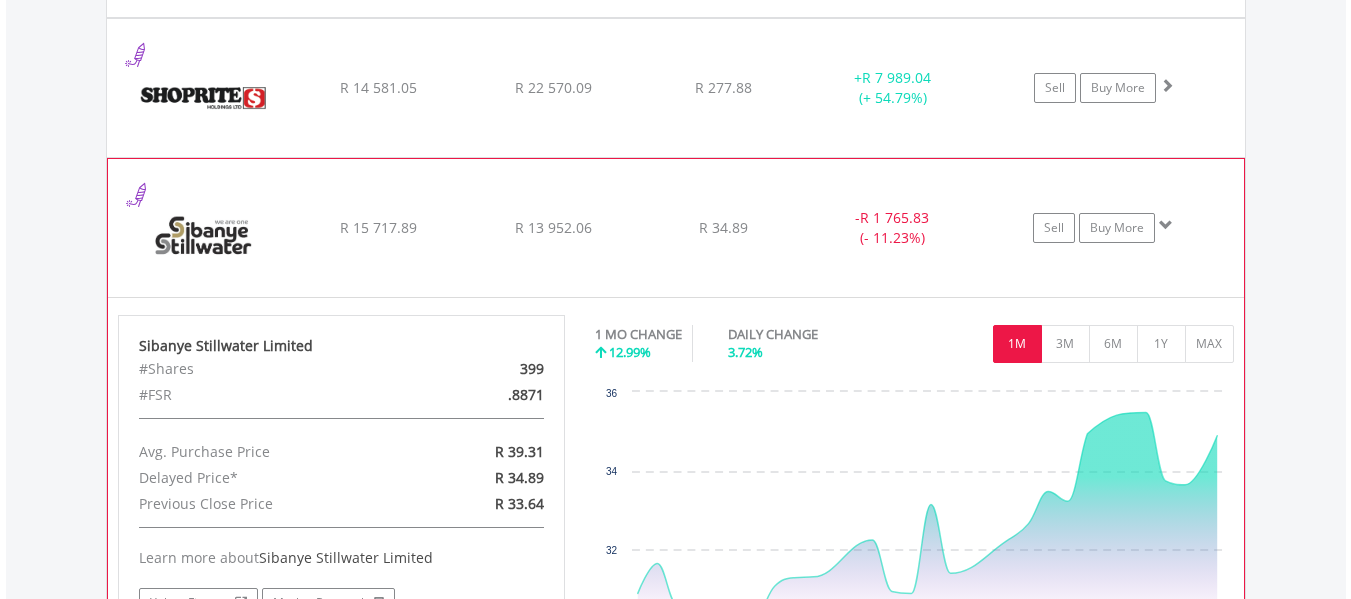 click on "R 34.89" at bounding box center [723, -6404] 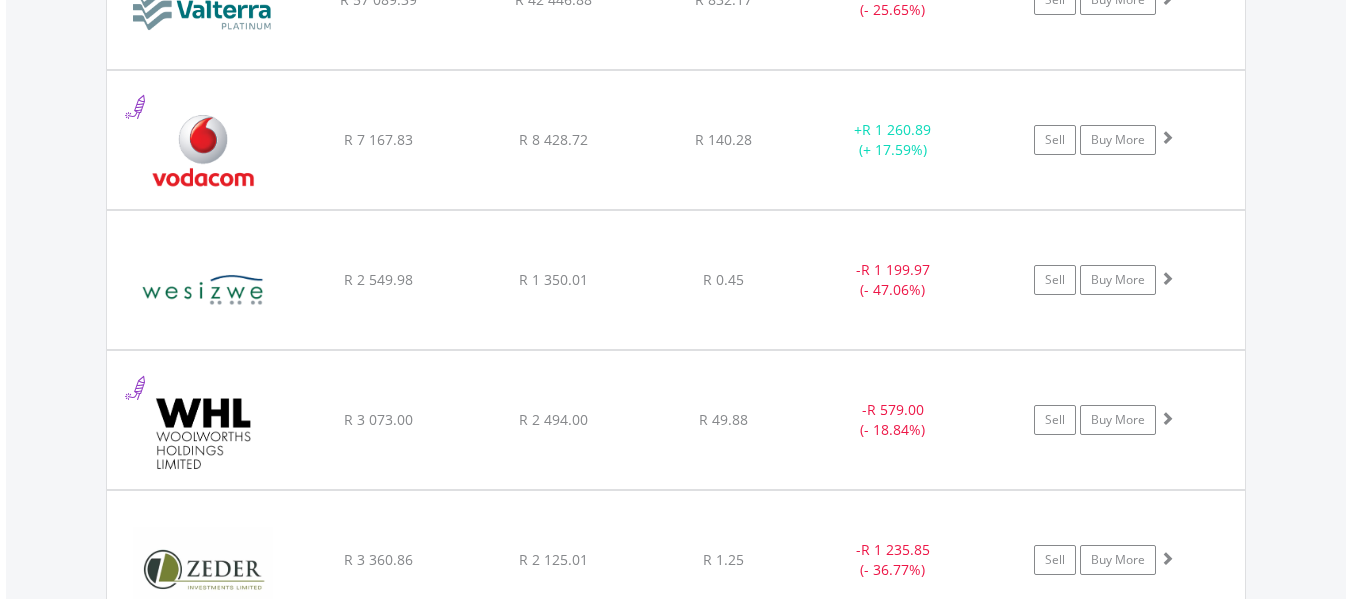scroll, scrollTop: 0, scrollLeft: 0, axis: both 